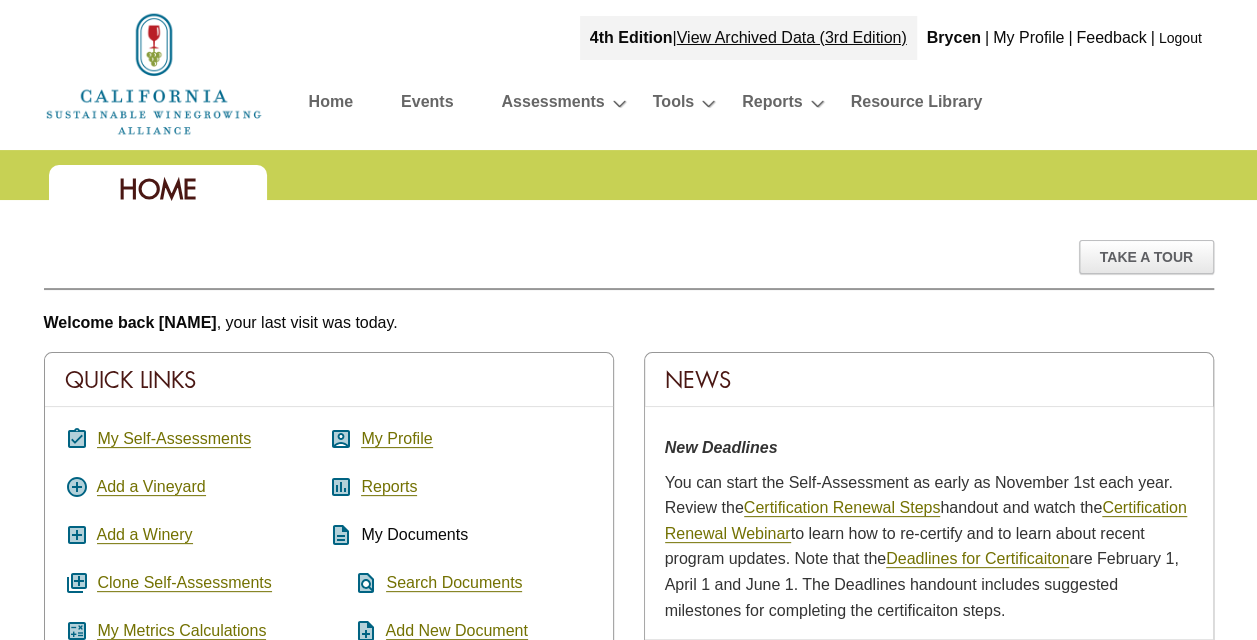 scroll, scrollTop: 200, scrollLeft: 0, axis: vertical 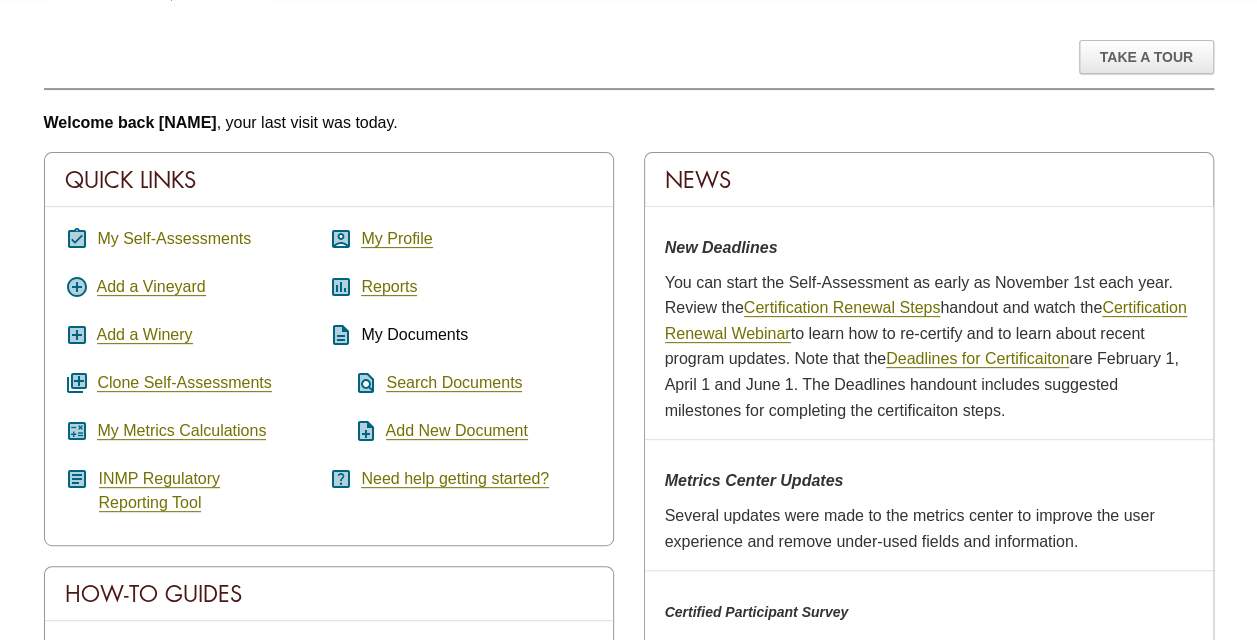 click on "My Self-Assessments" at bounding box center [174, 239] 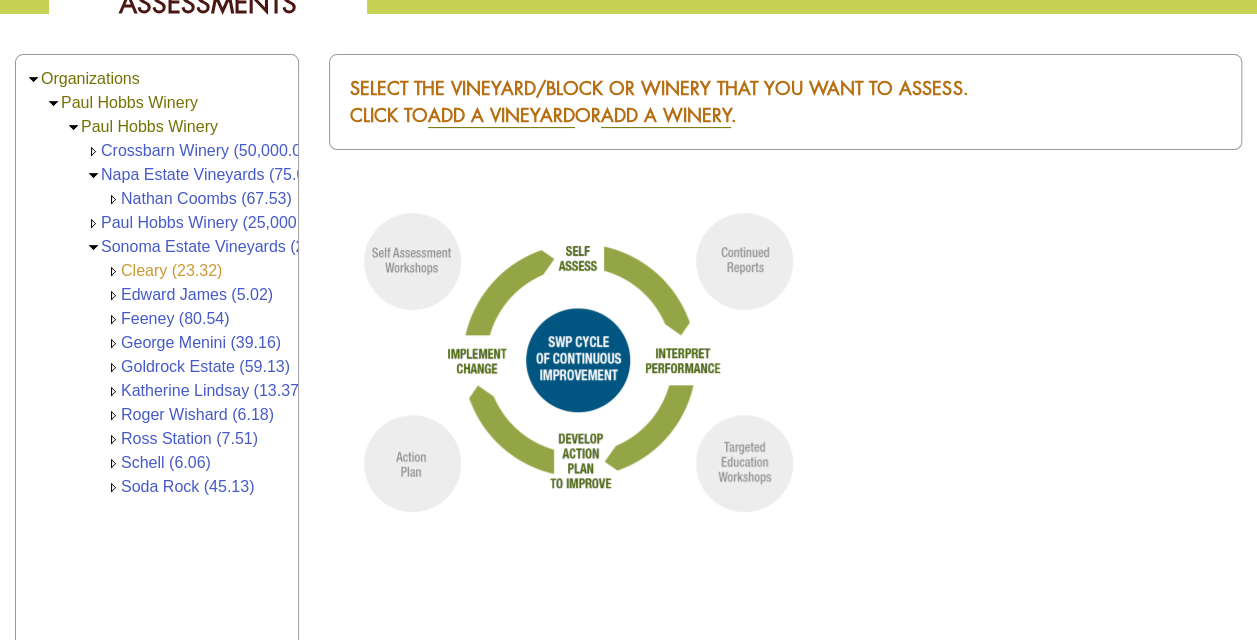 scroll, scrollTop: 200, scrollLeft: 0, axis: vertical 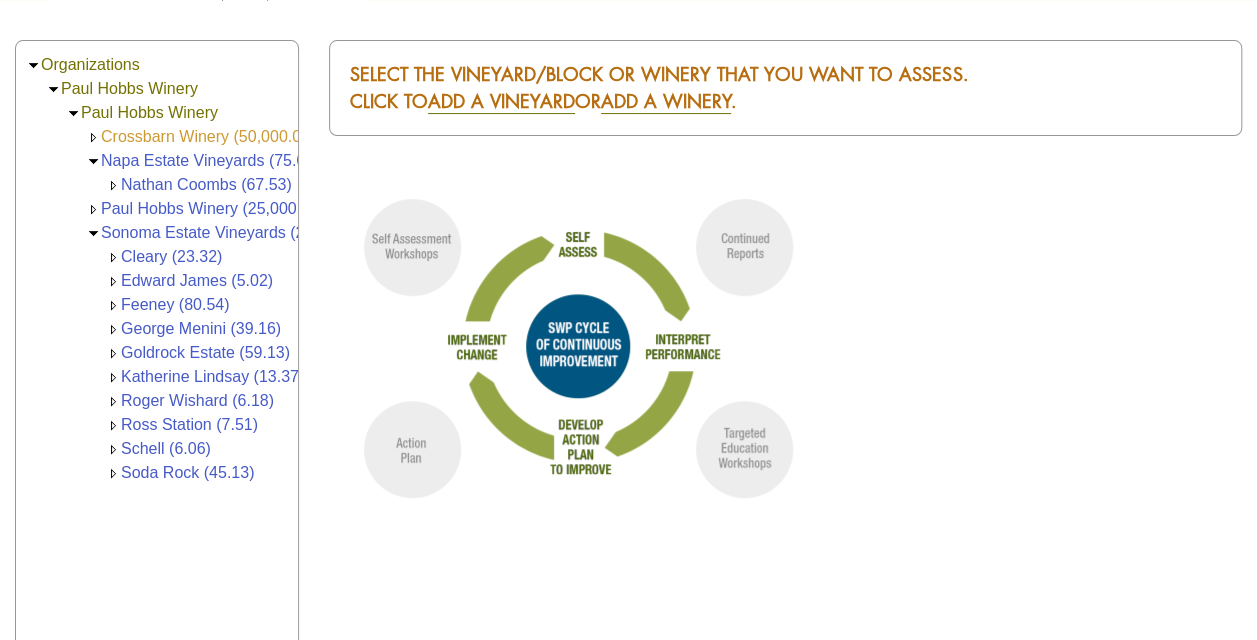 click on "Crossbarn Winery (50,000.00)" at bounding box center (208, 136) 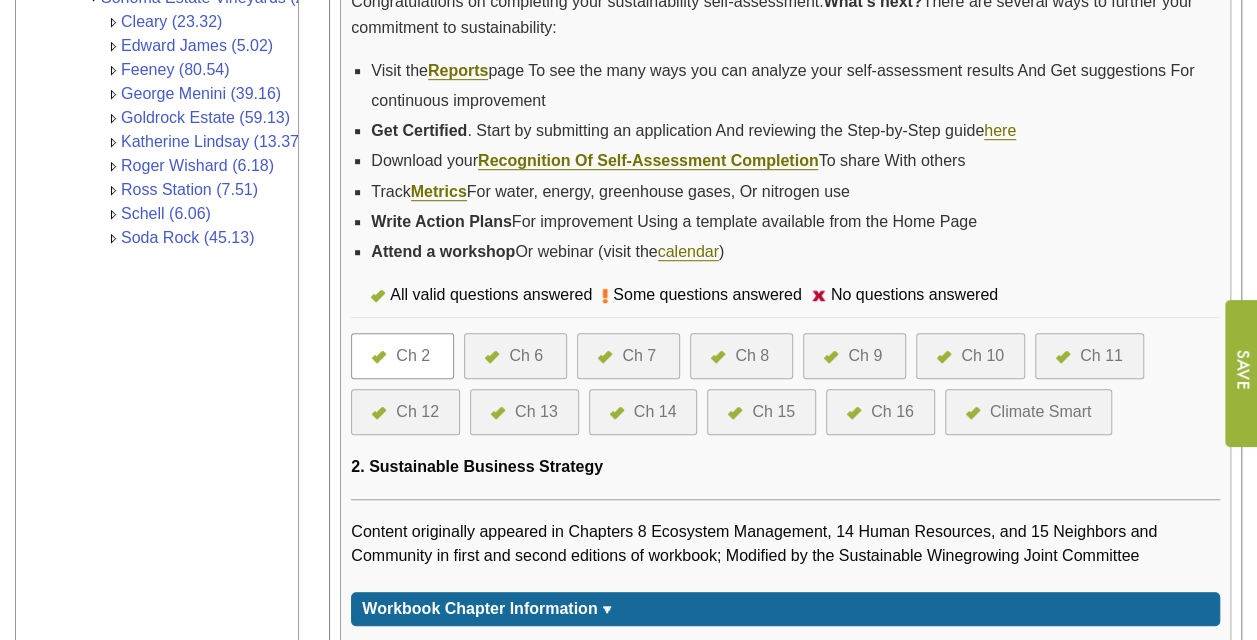 scroll, scrollTop: 148, scrollLeft: 0, axis: vertical 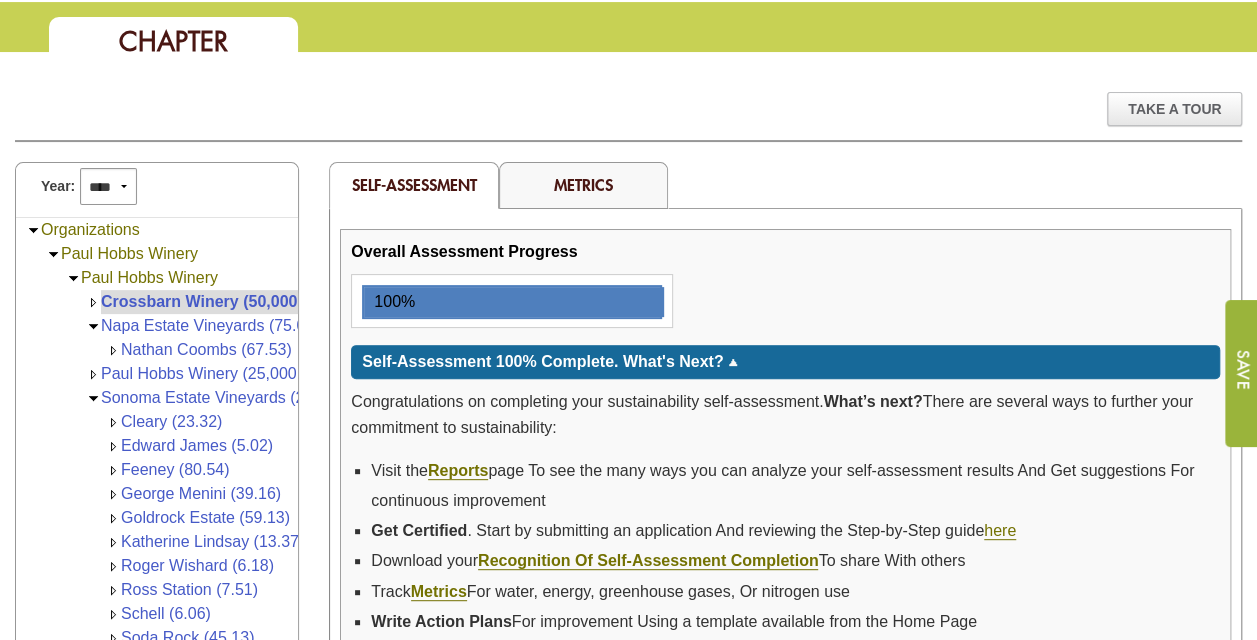 click on "Metrics" at bounding box center [583, 184] 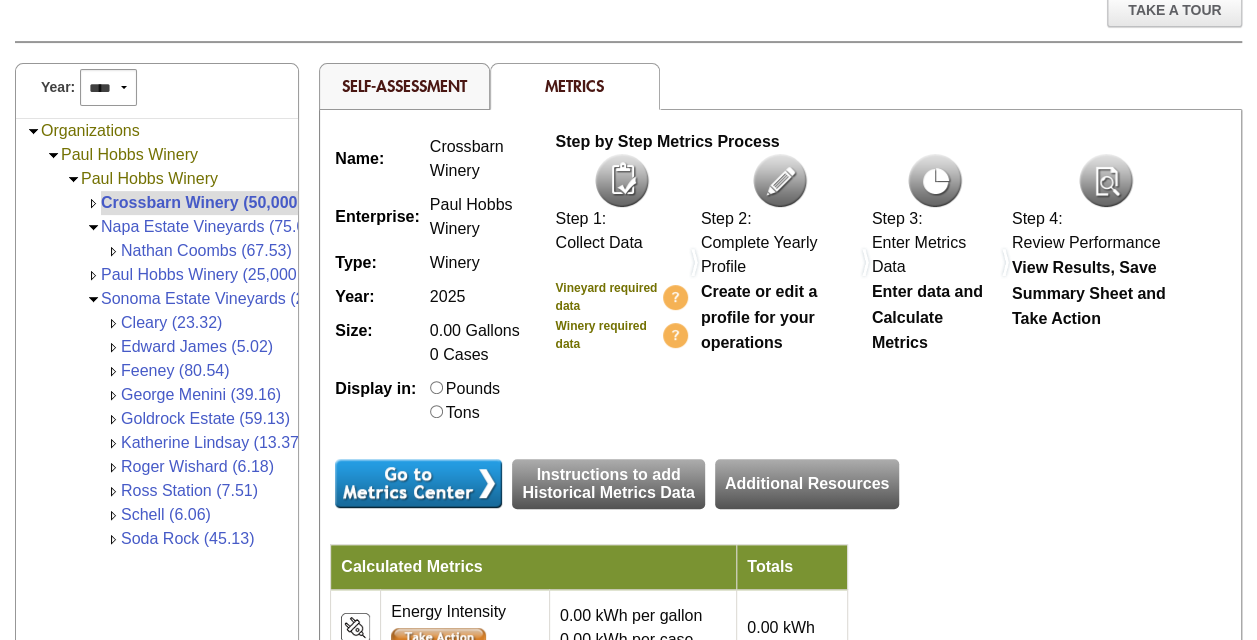 scroll, scrollTop: 200, scrollLeft: 0, axis: vertical 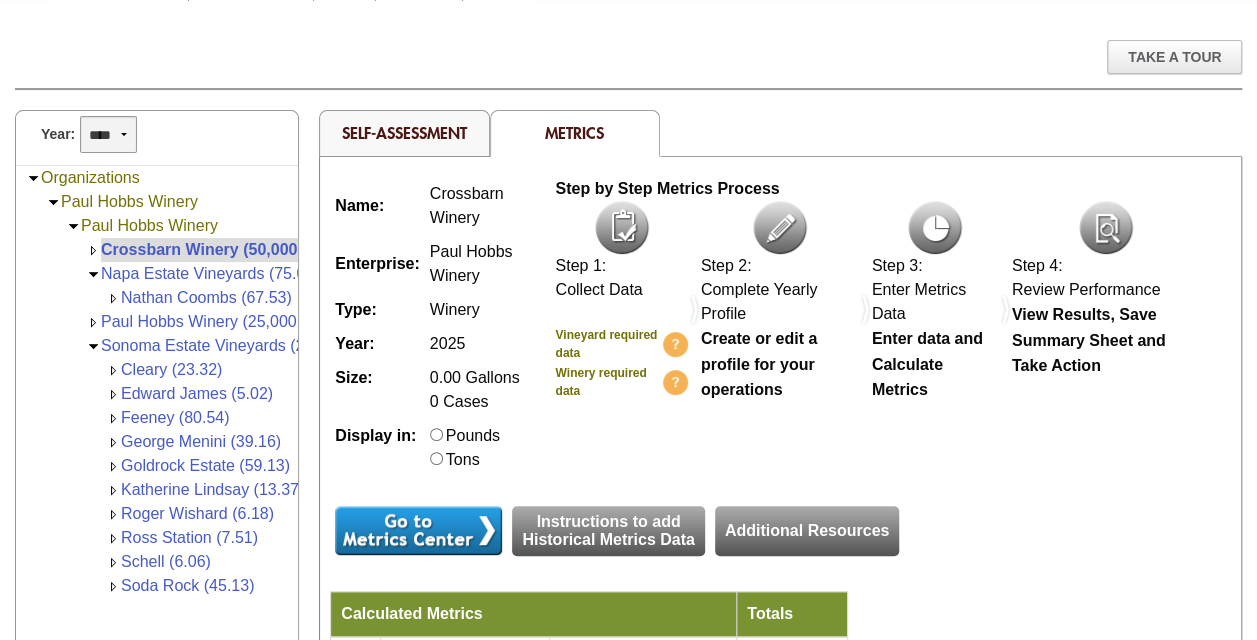 click on "****
****
****
****
****
****
****
****
****
****
****
****
****
****
****
****
****
****
****
****
****
****
****
****" at bounding box center [108, 134] 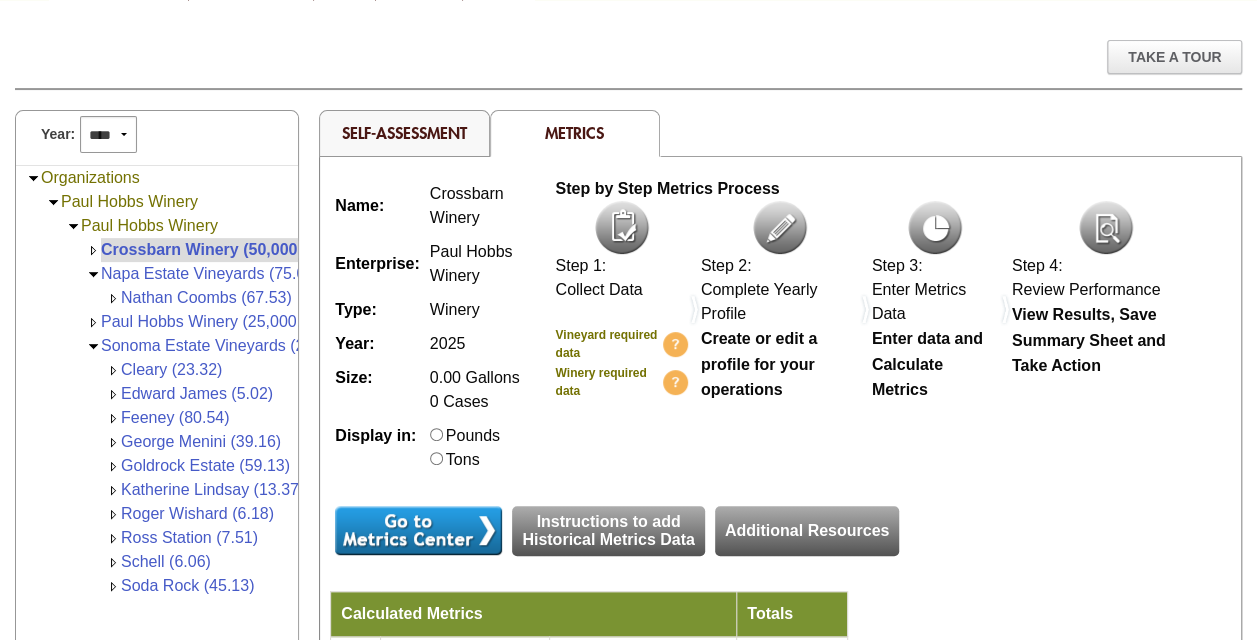 select on "****" 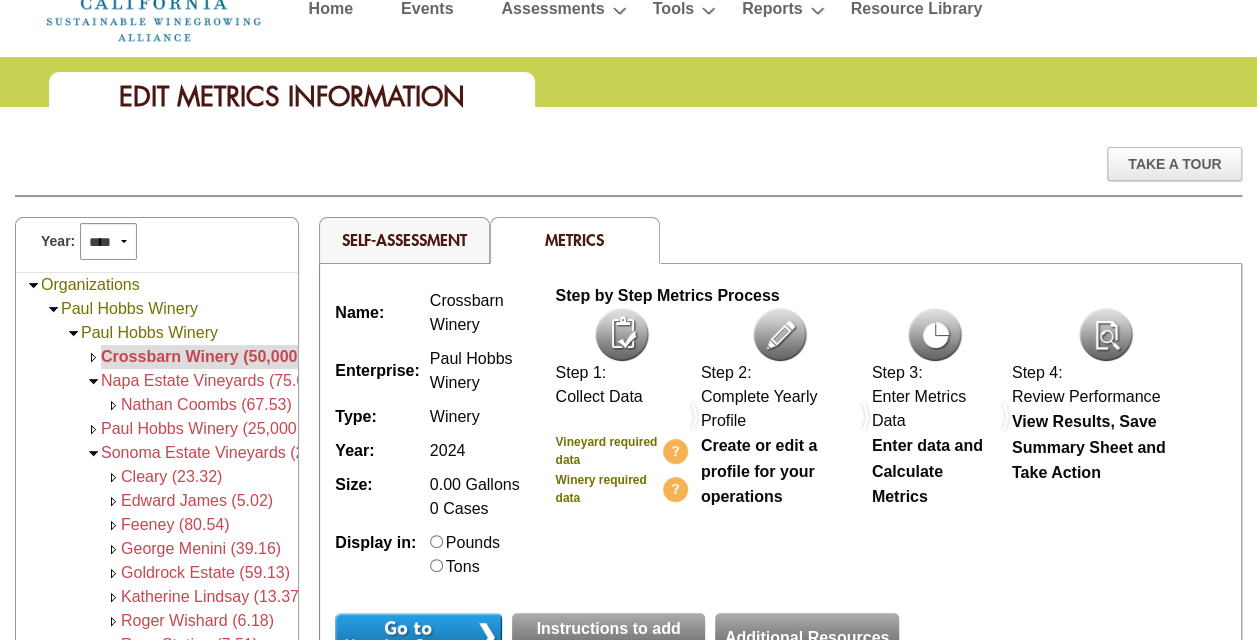 scroll, scrollTop: 300, scrollLeft: 0, axis: vertical 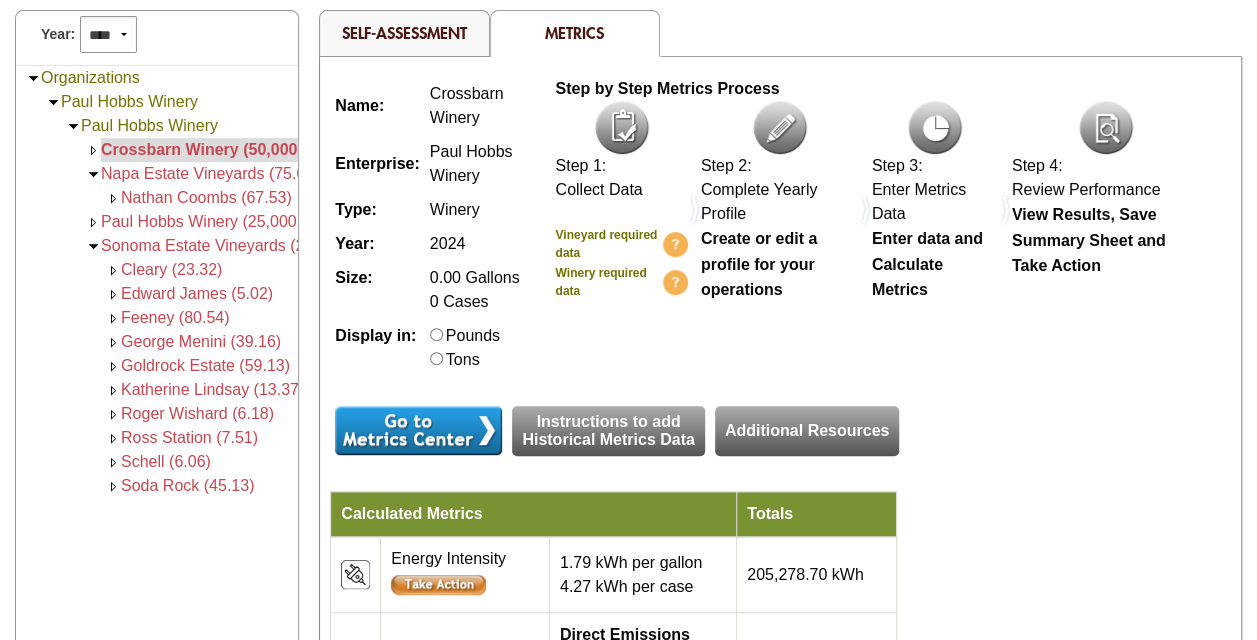click at bounding box center (418, 430) 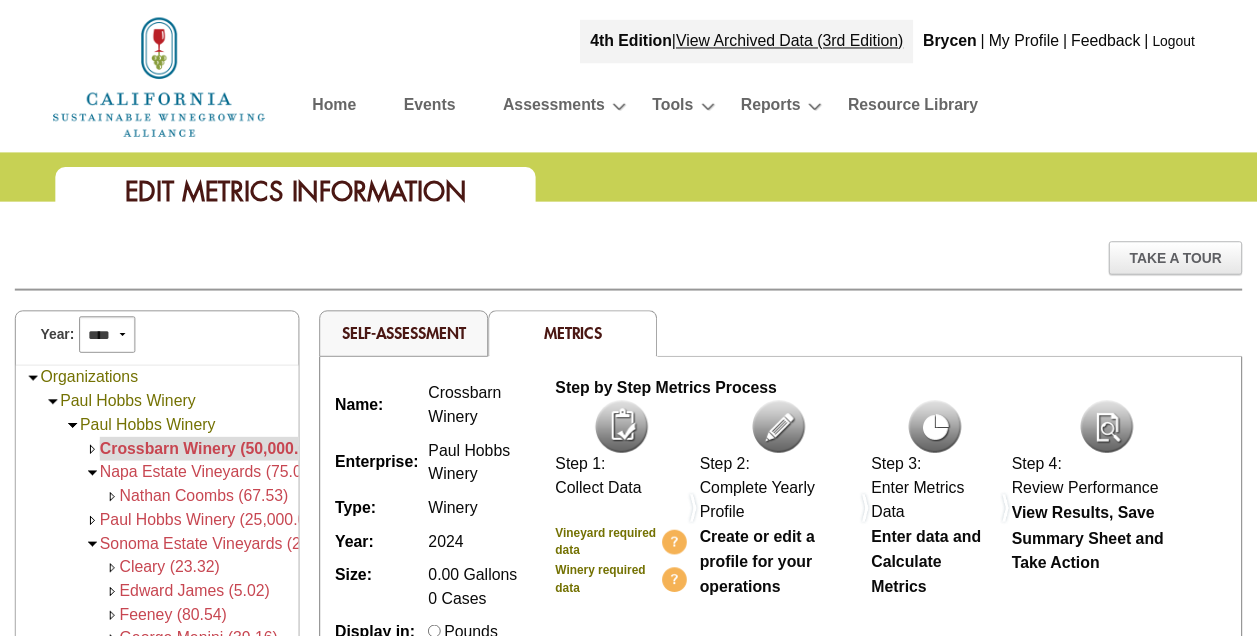 scroll, scrollTop: 300, scrollLeft: 0, axis: vertical 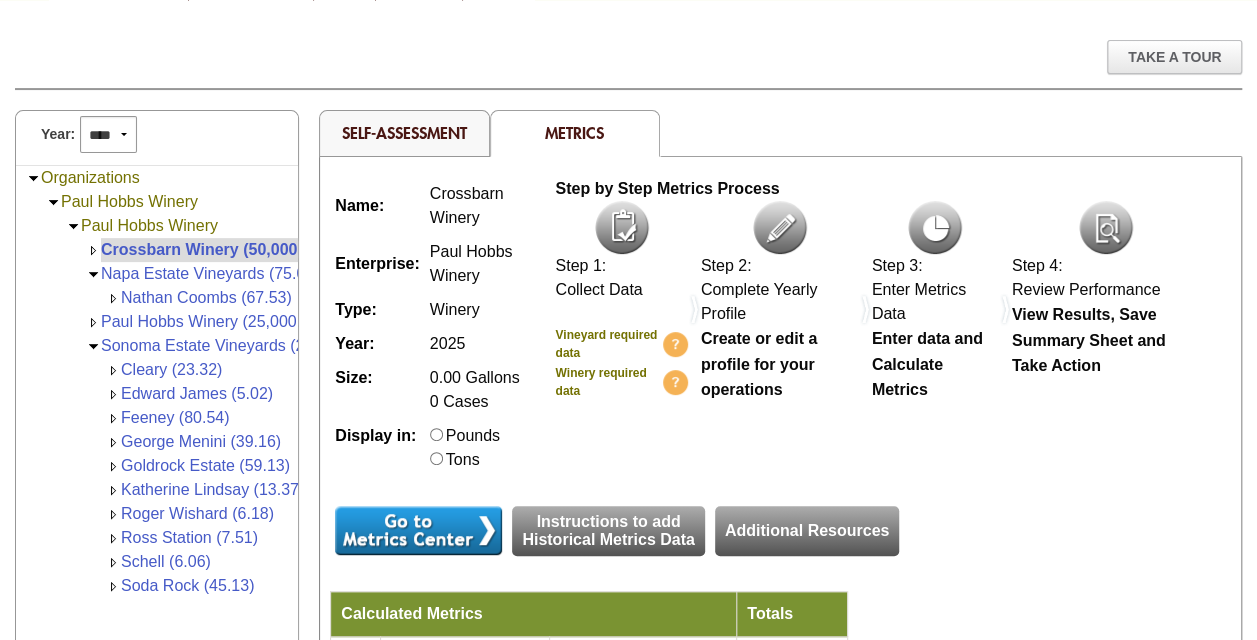 click on "Self-Assessment" at bounding box center [404, 132] 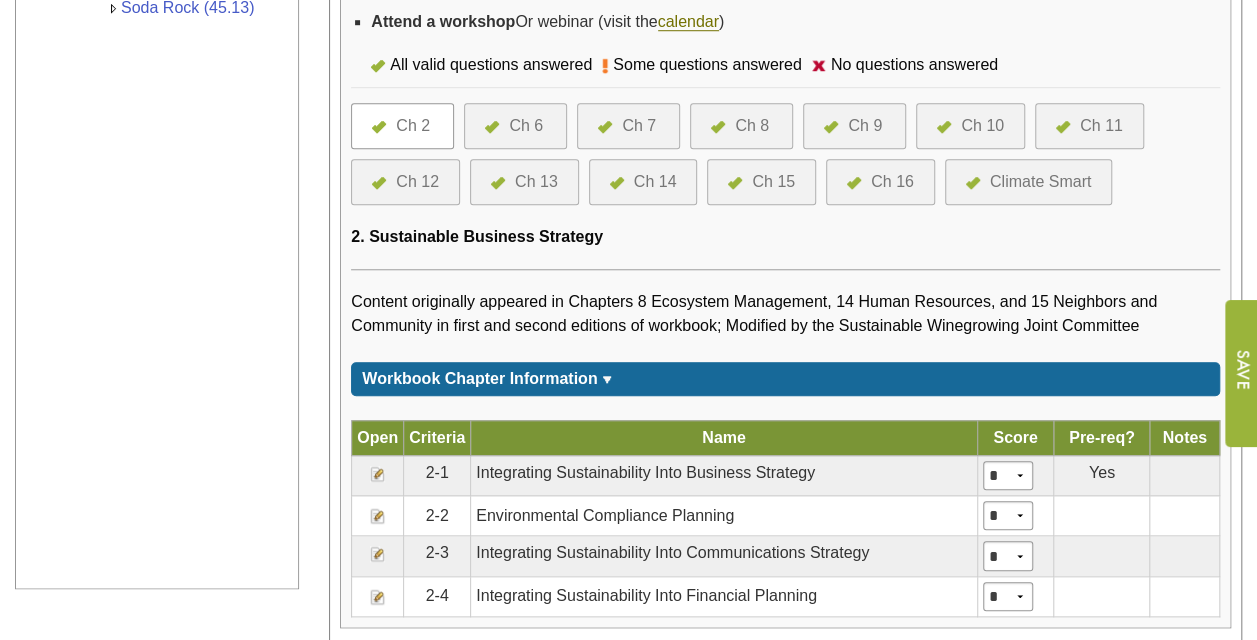 scroll, scrollTop: 800, scrollLeft: 0, axis: vertical 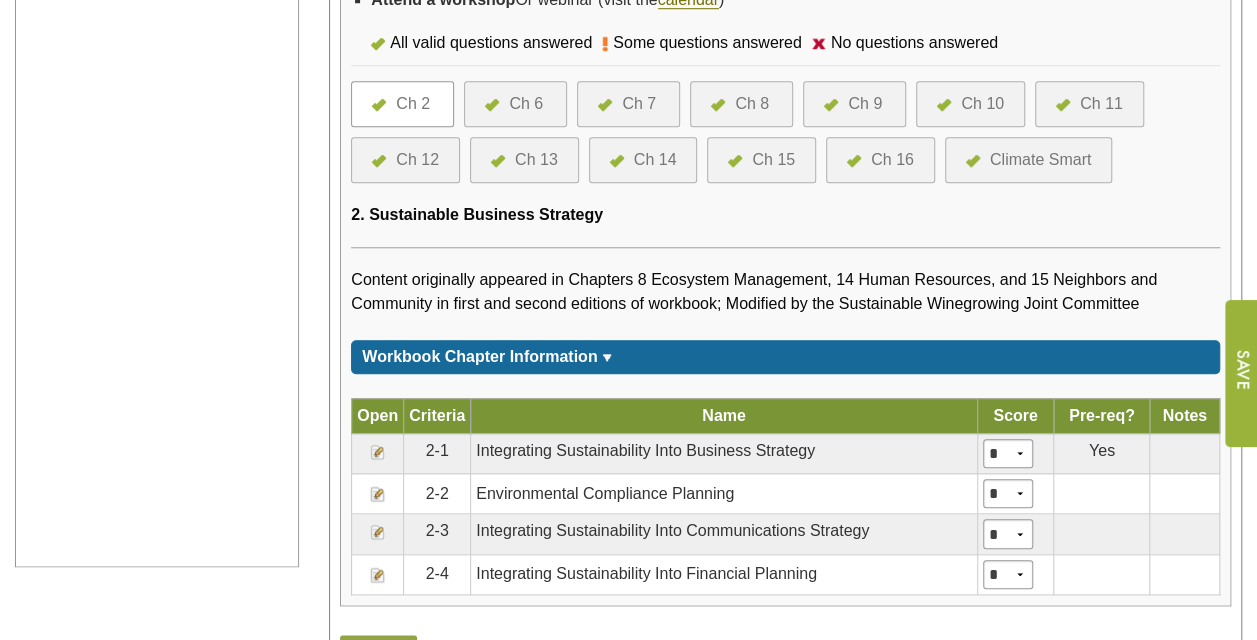 click on "Ch 6" at bounding box center (526, 104) 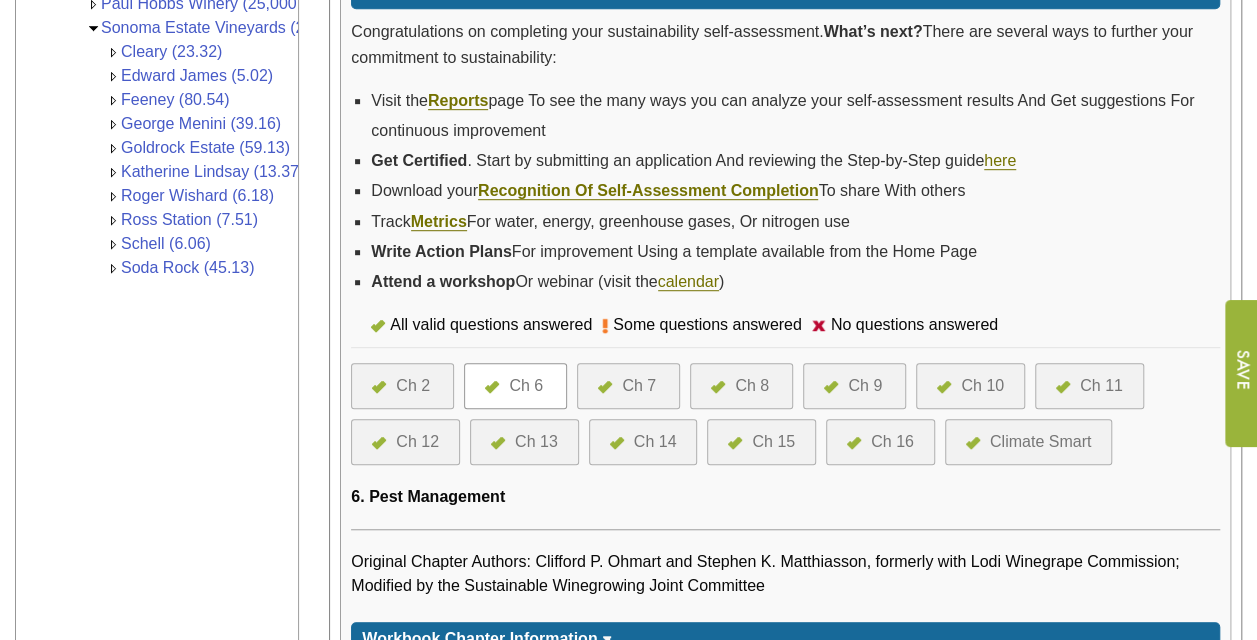 scroll, scrollTop: 500, scrollLeft: 0, axis: vertical 